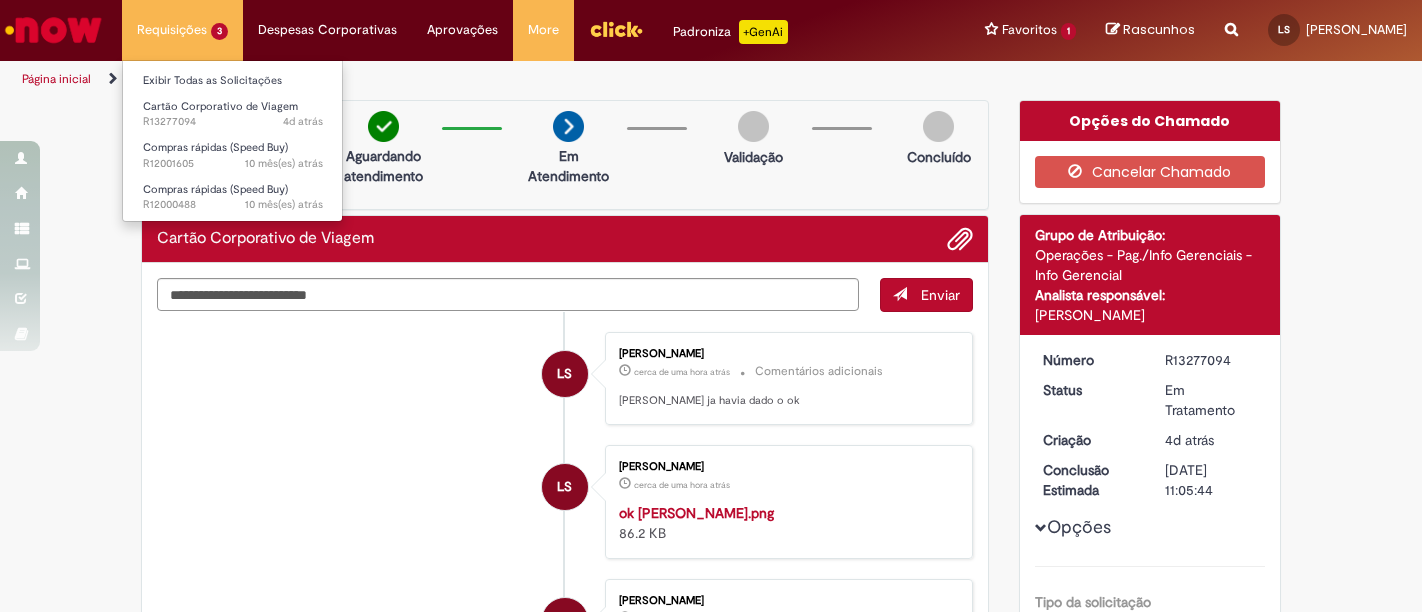 scroll, scrollTop: 0, scrollLeft: 0, axis: both 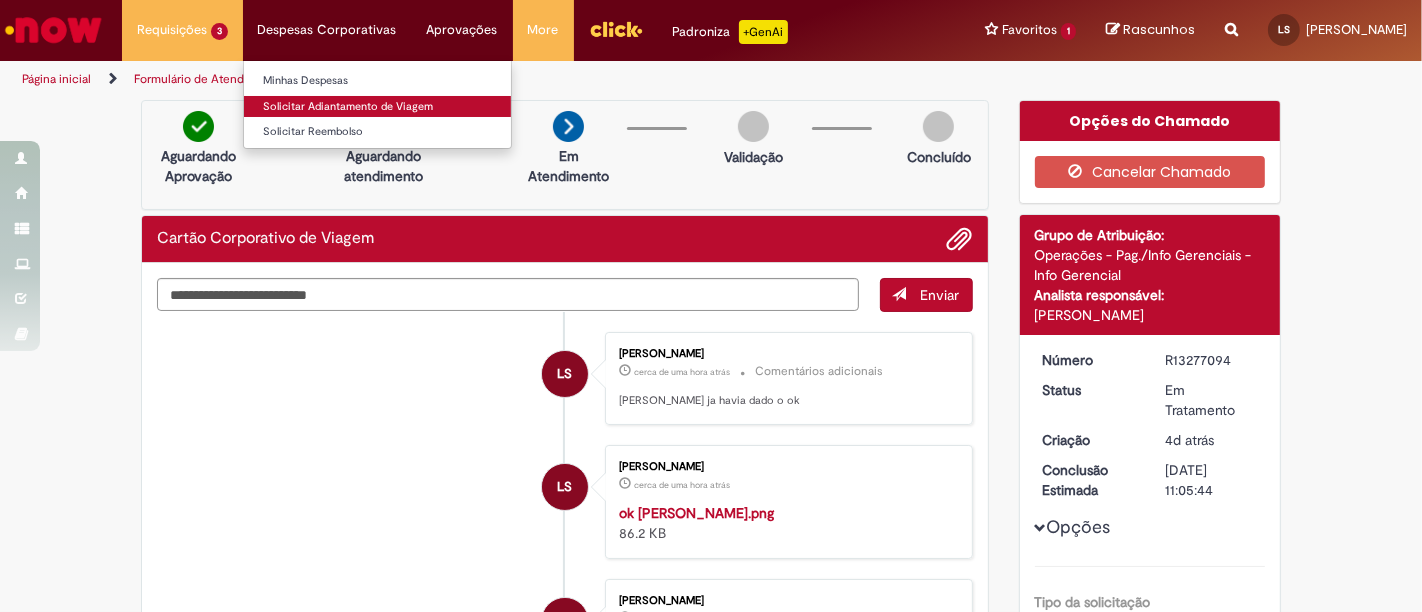 click on "Solicitar Adiantamento de Viagem" at bounding box center [377, 107] 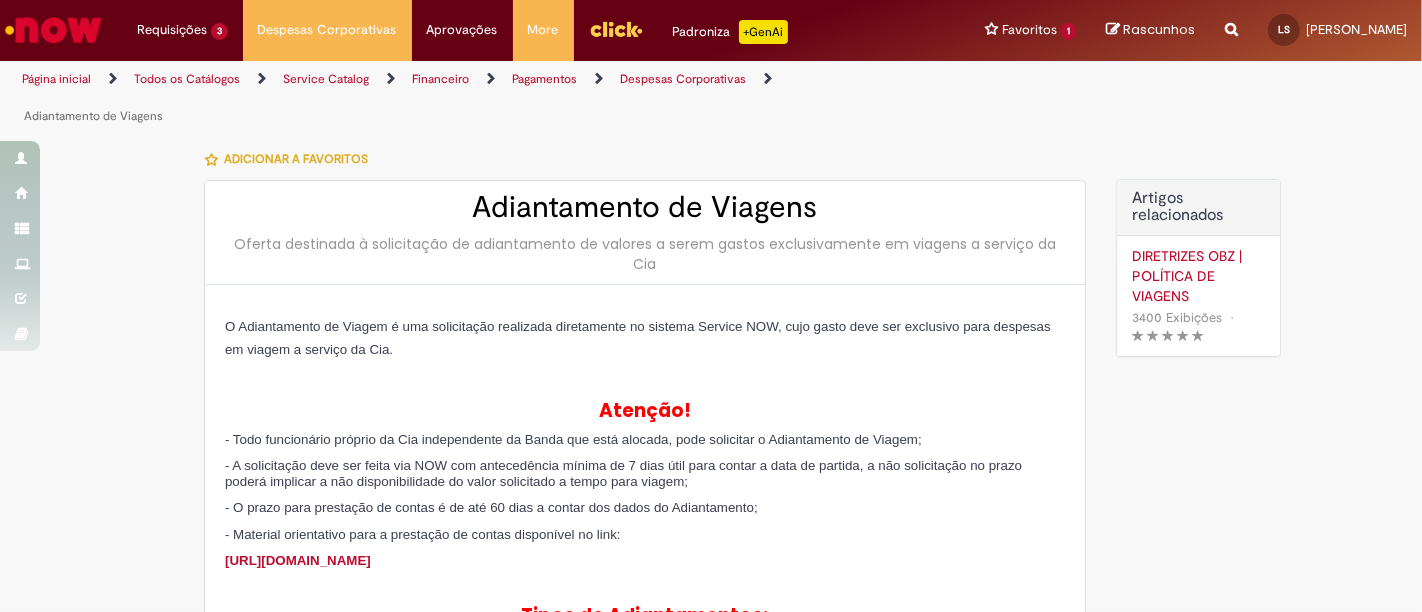 type on "********" 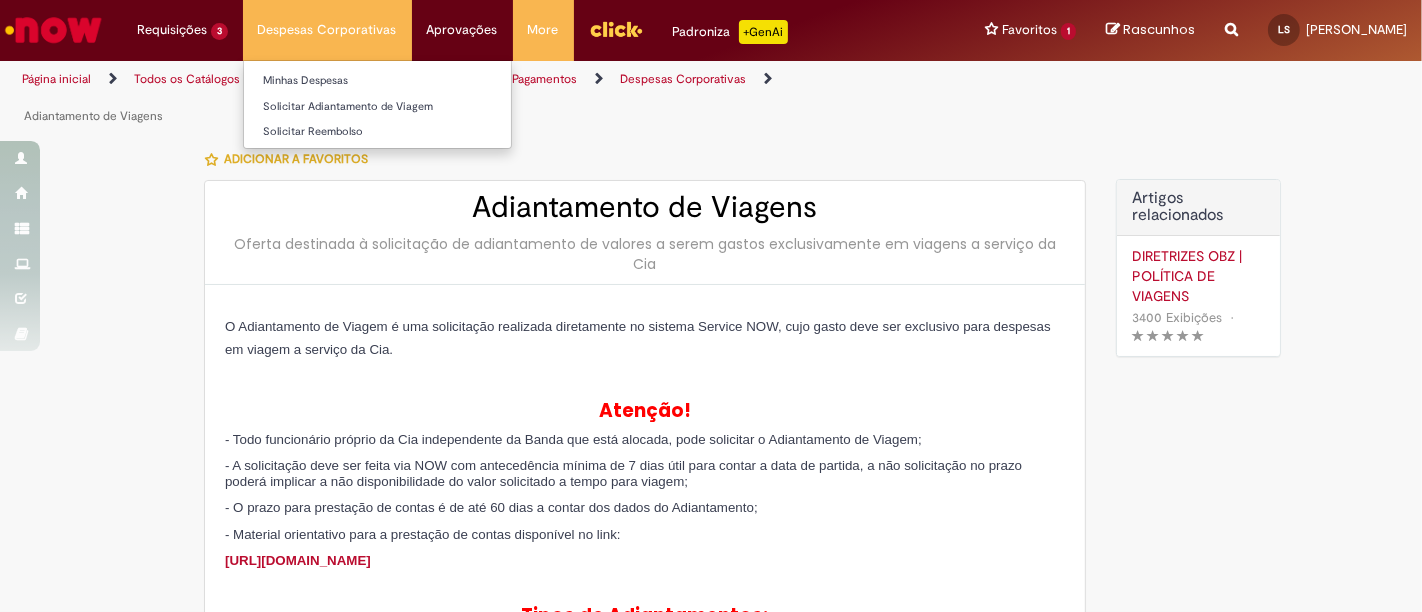 click on "Despesas Corporativas
Minhas Despesas
Solicitar Adiantamento de Viagem
Solicitar Reembolso" at bounding box center [327, 30] 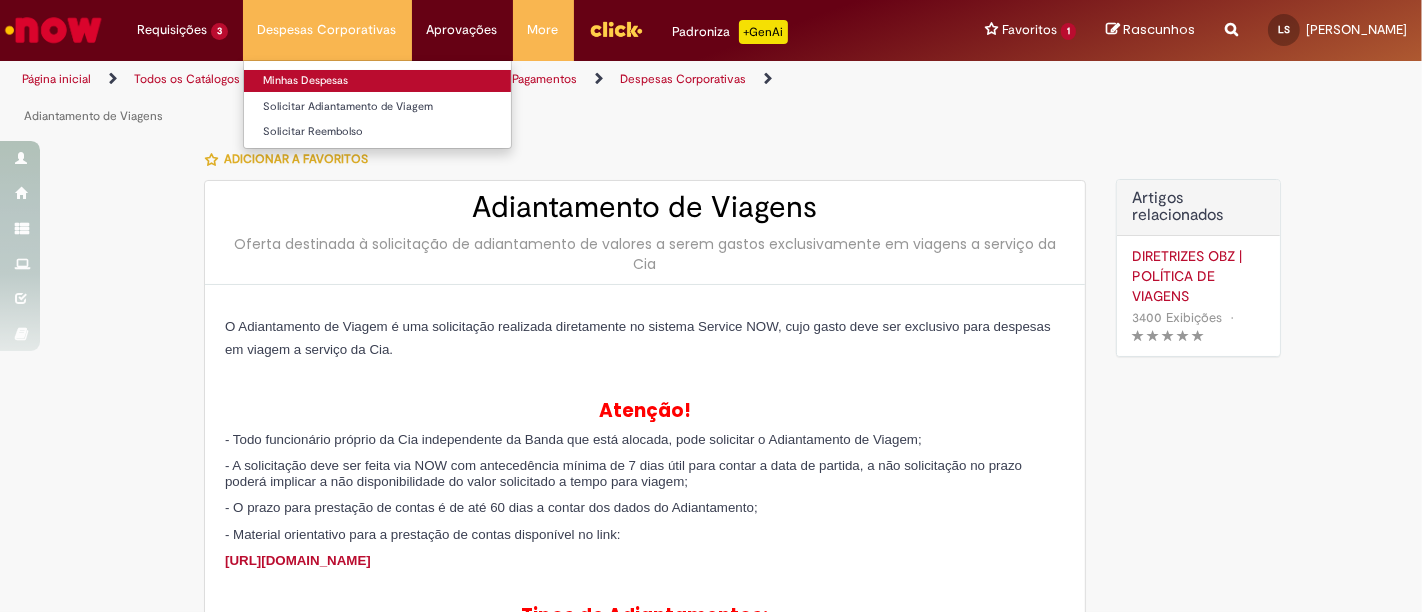 click on "Minhas Despesas" at bounding box center (377, 81) 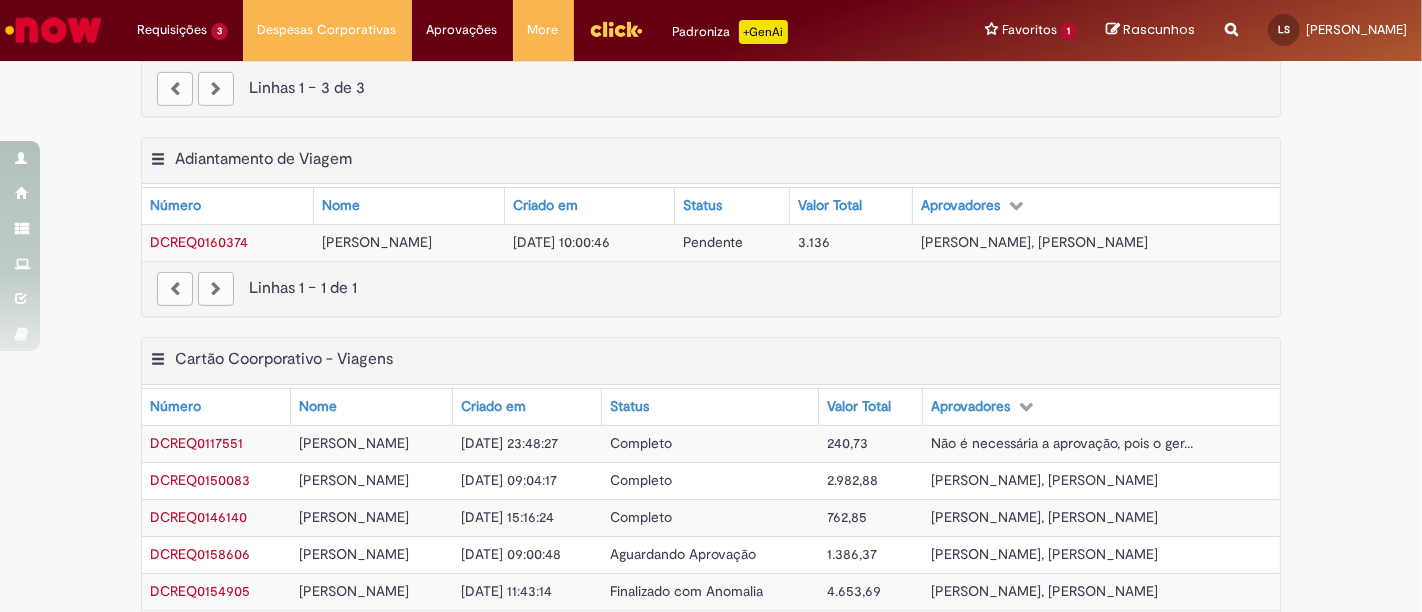 scroll, scrollTop: 770, scrollLeft: 0, axis: vertical 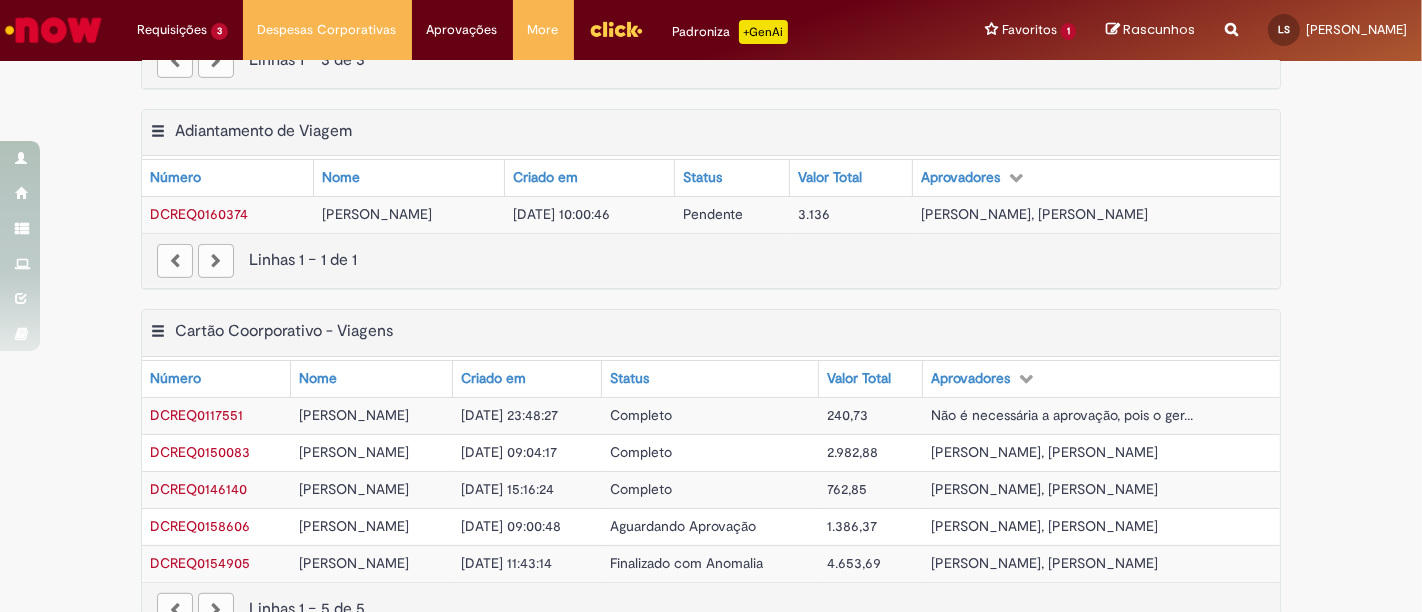 click on "Pendente" at bounding box center (732, 214) 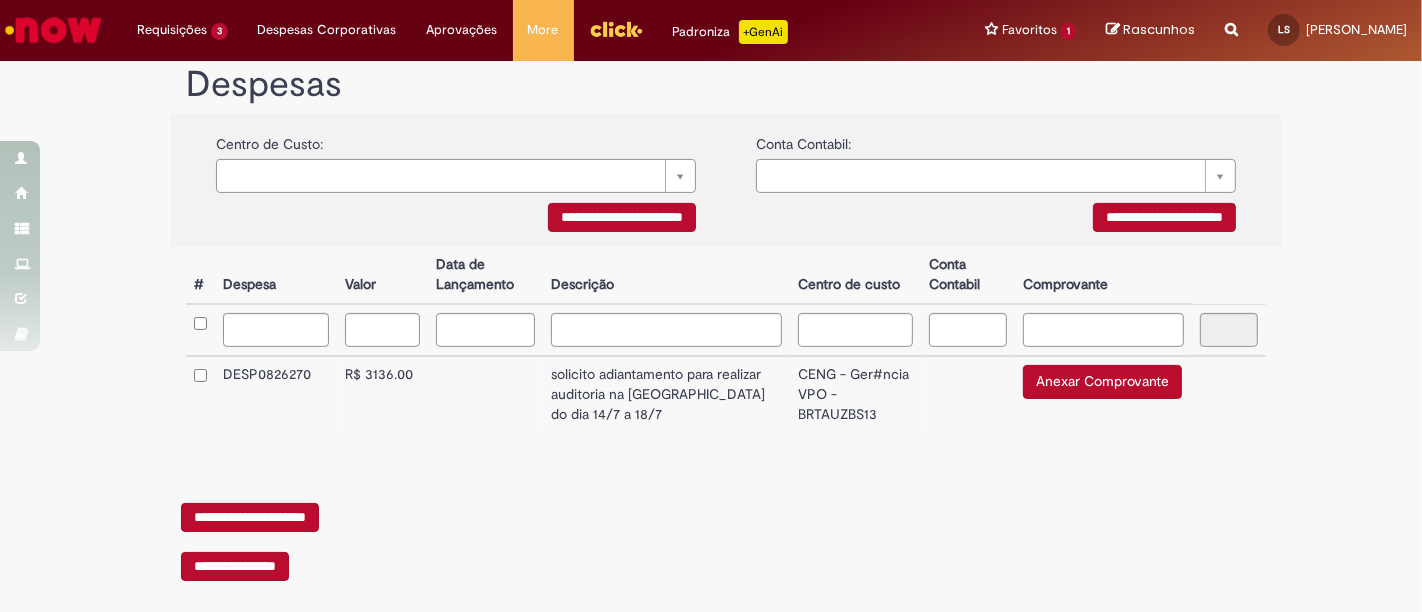 scroll, scrollTop: 0, scrollLeft: 0, axis: both 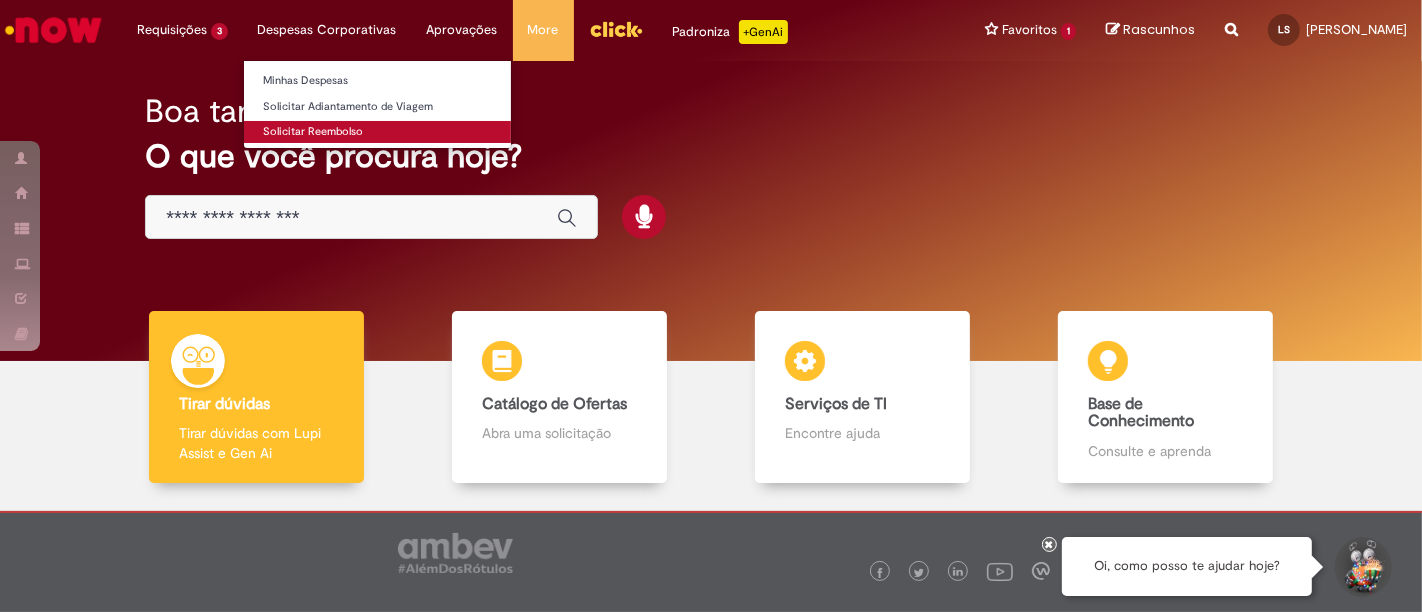 click on "Solicitar Reembolso" at bounding box center [377, 132] 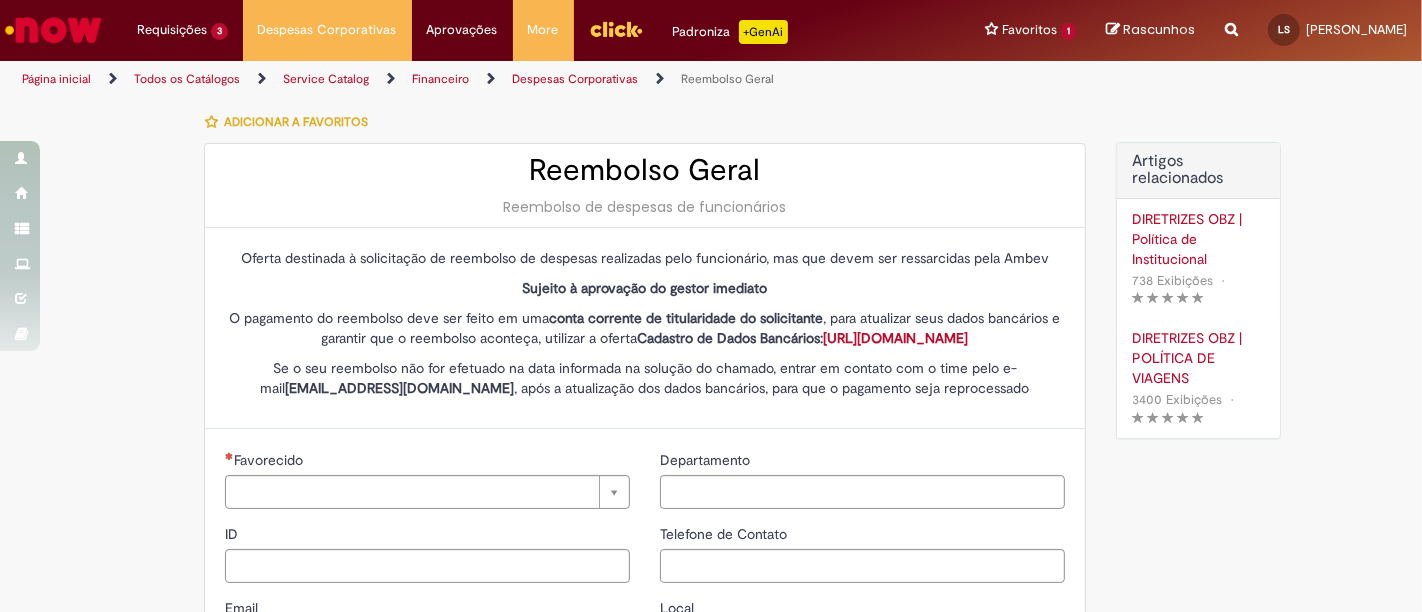 type on "********" 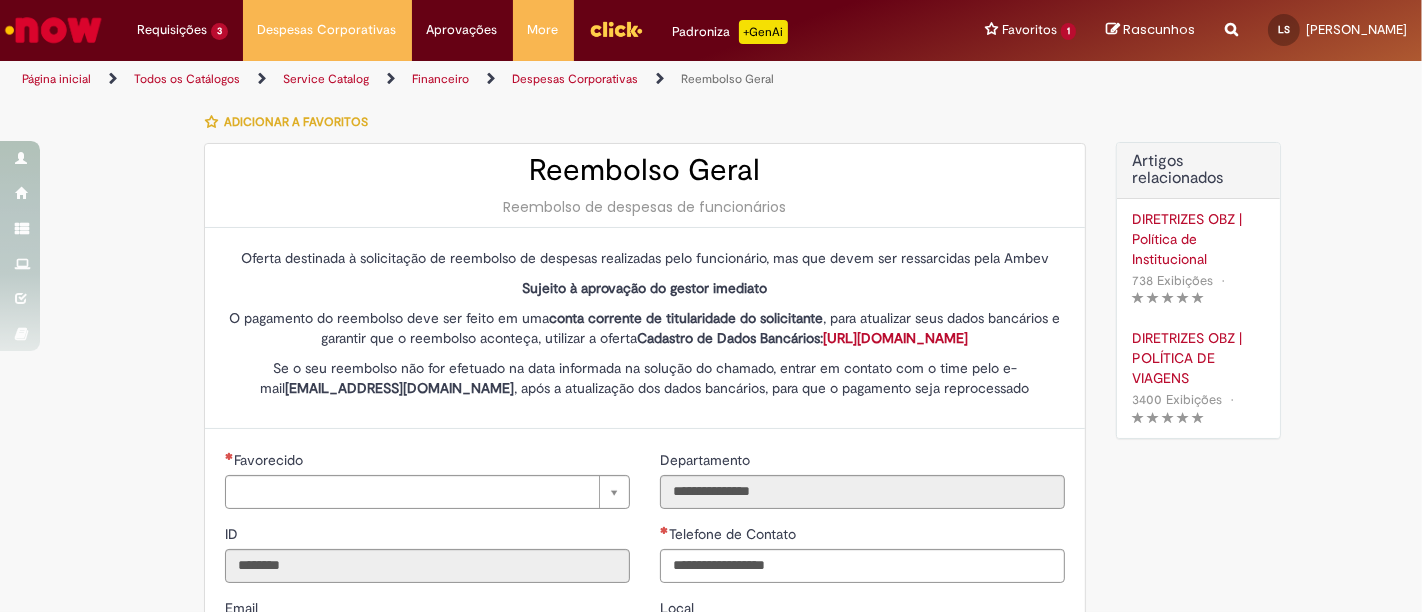 type on "**********" 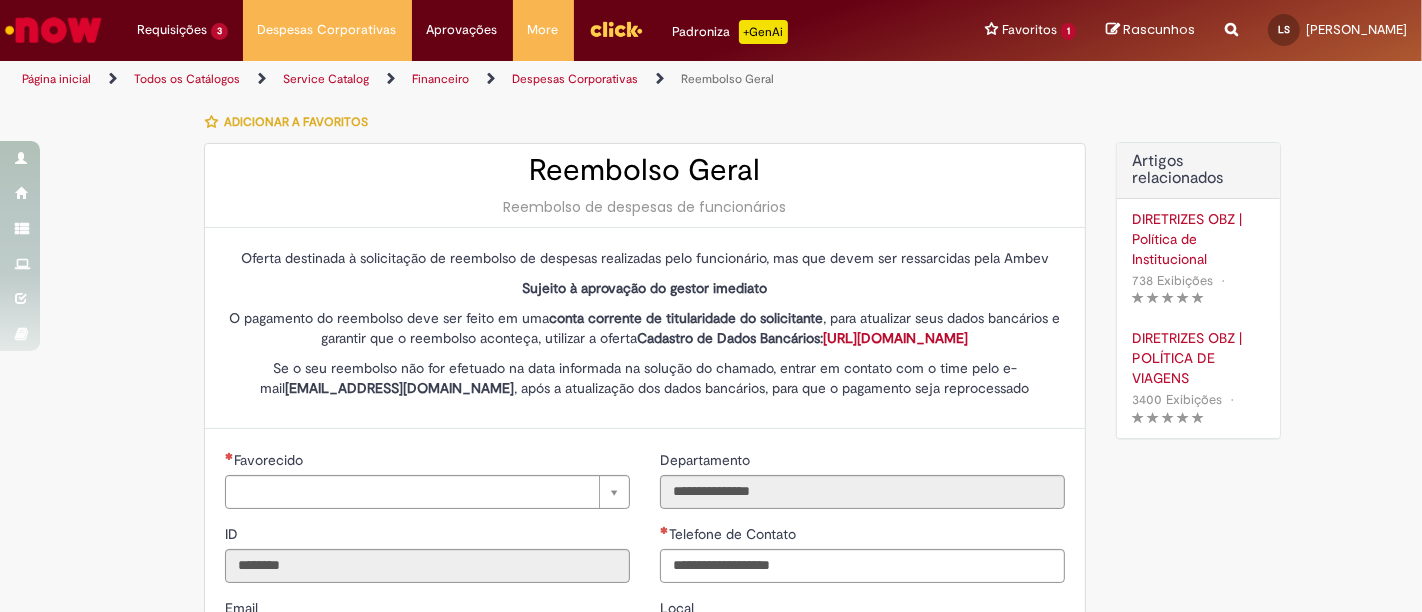 type on "**********" 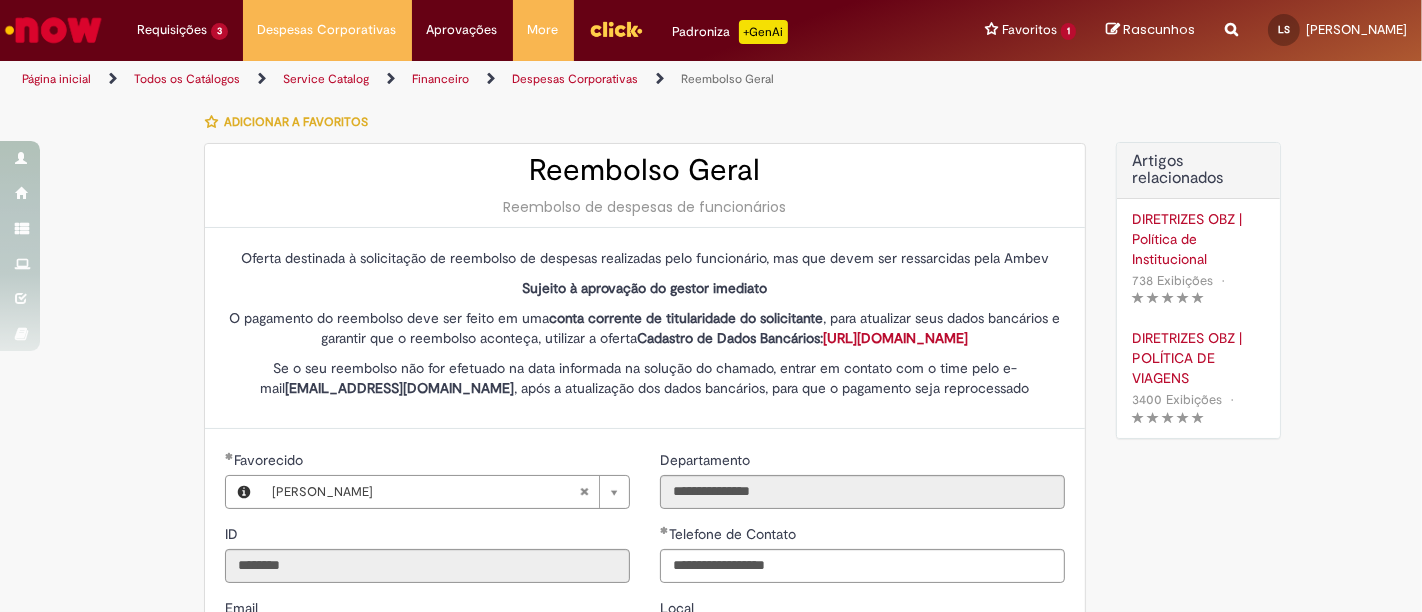 type on "**********" 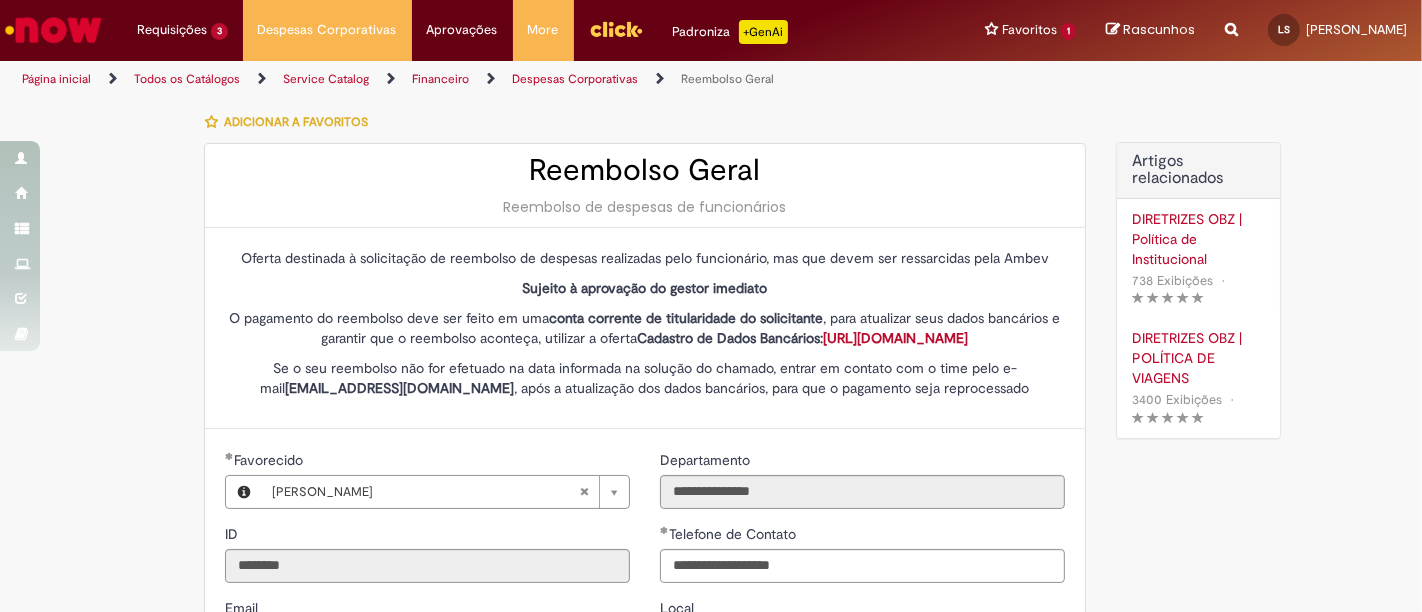 scroll, scrollTop: 450, scrollLeft: 0, axis: vertical 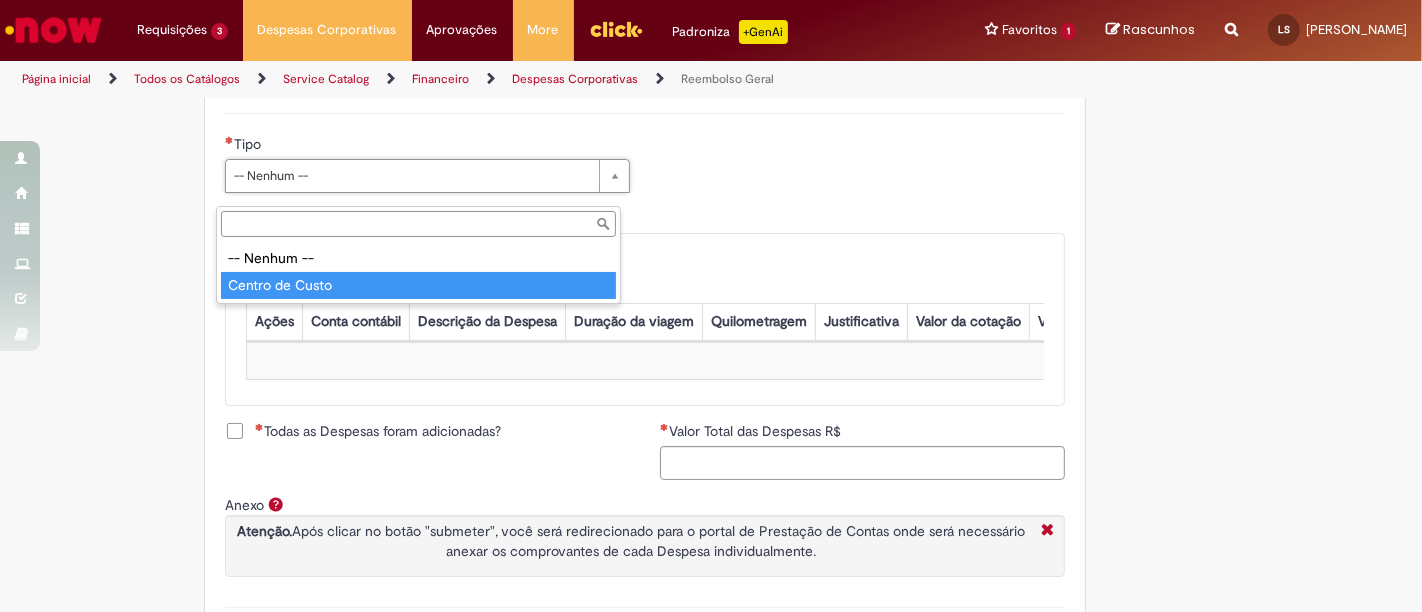 type on "**********" 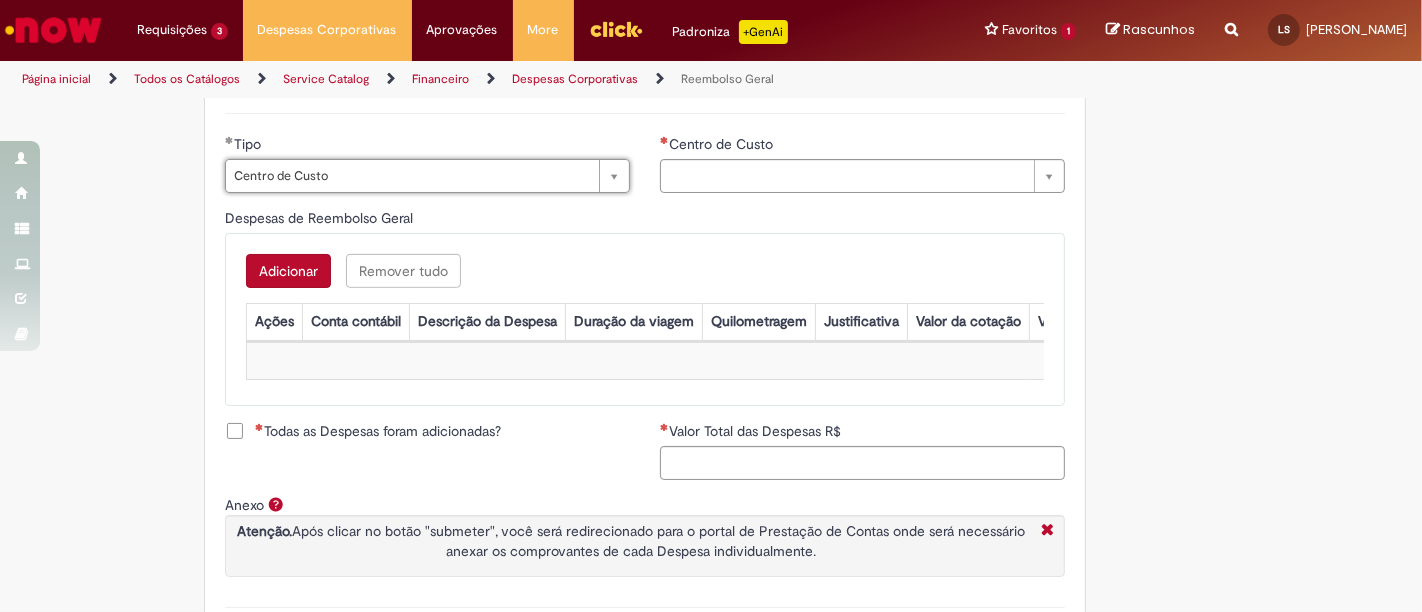 type on "**********" 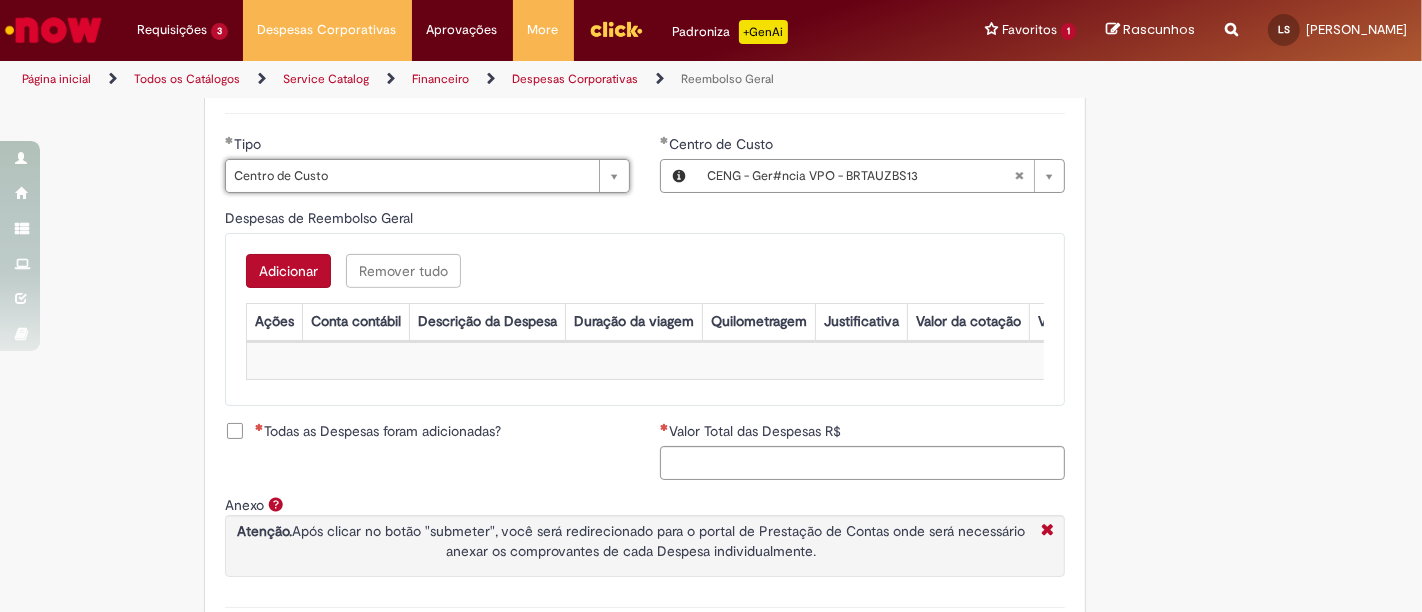 click on "Adicionar a Favoritos
Reembolso Geral
Reembolso de despesas de funcionários
Oferta destinada à solicitação de reembolso de despesas realizadas pelo funcionário, mas que devem ser ressarcidas pela Ambev
Sujeito à aprovação do gestor imediato
O pagamento do reembolso deve ser feito em uma  conta corrente de titularidade do solicitante , para atualizar seus dados bancários e garantir que o reembolso aconteça, utilizar a oferta  Cadastro de Dados Bancários:  https://ambev.service-now.com/ambevnow?id=sc_cat_item&sys_id=d0c9721edbbb2b003383be2df39619e3
Se o seu reembolso não for efetuado na data informada na solução do chamado, entrar em contato com o time pelo e-mail  opreembolsoseadiantamentos@ambev.com.br , após a atualização dos dados bancários, para que o pagamento seja reprocessado
sap a integrar ** Country Code **" at bounding box center [711, 66] 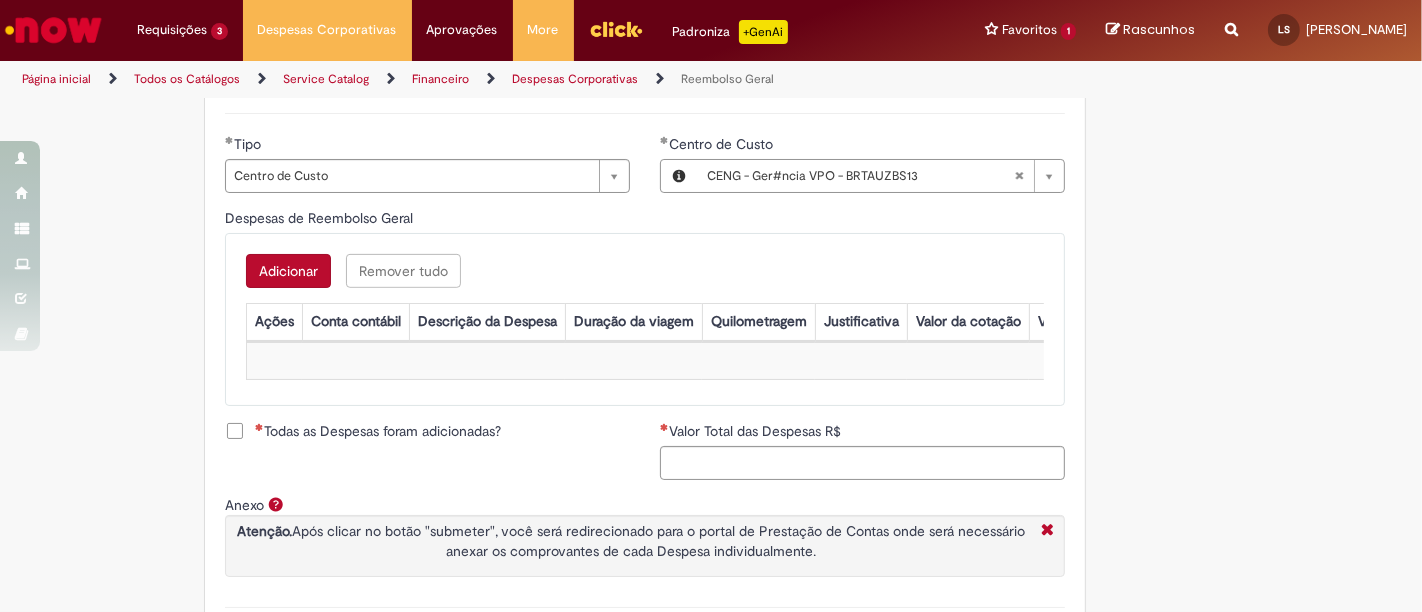 click on "Adicionar" at bounding box center (288, 271) 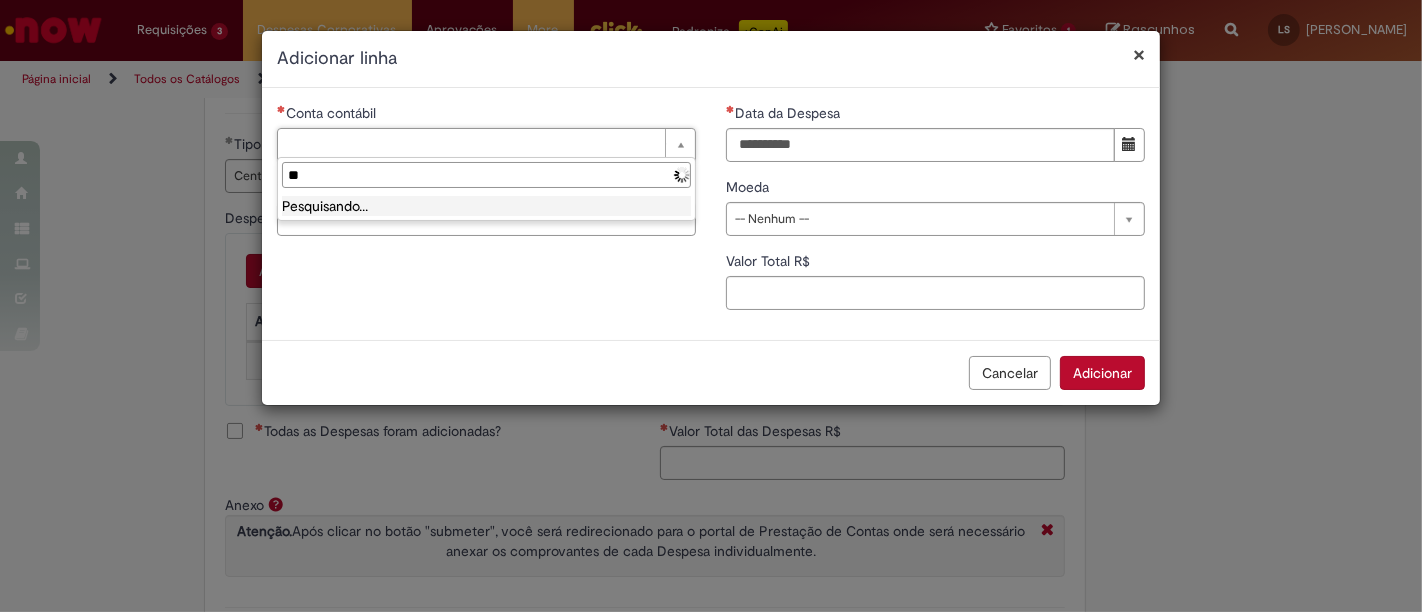 type on "*" 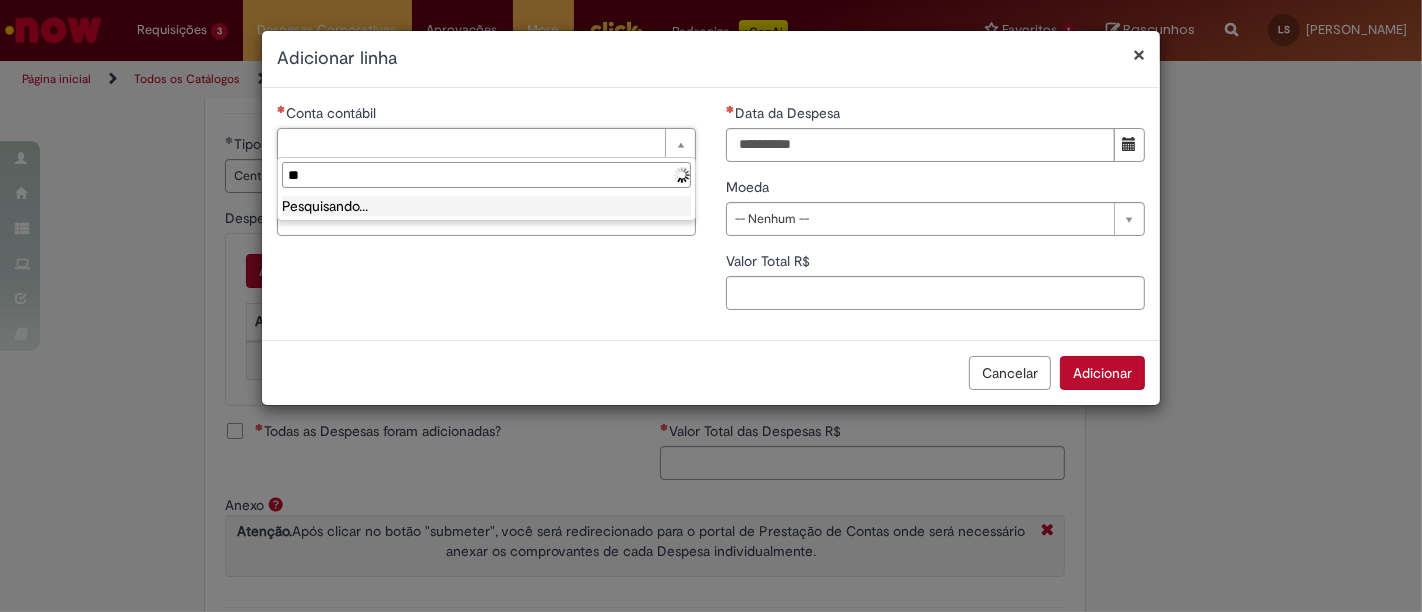 type on "*" 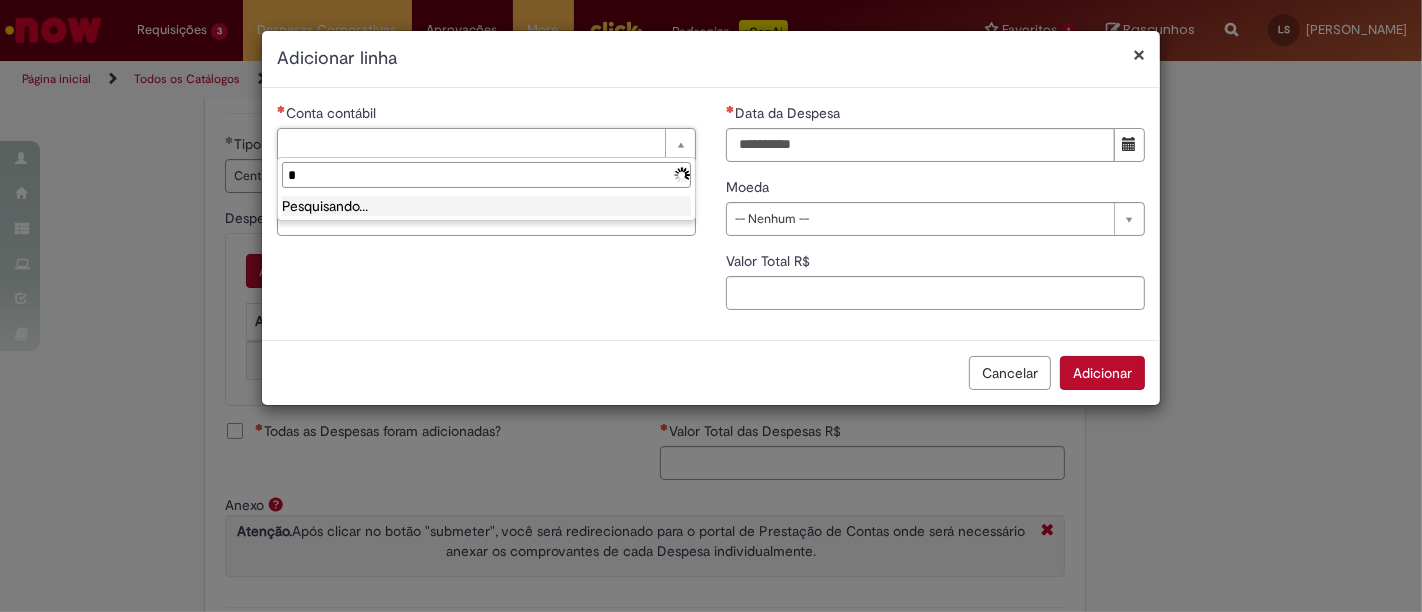 type 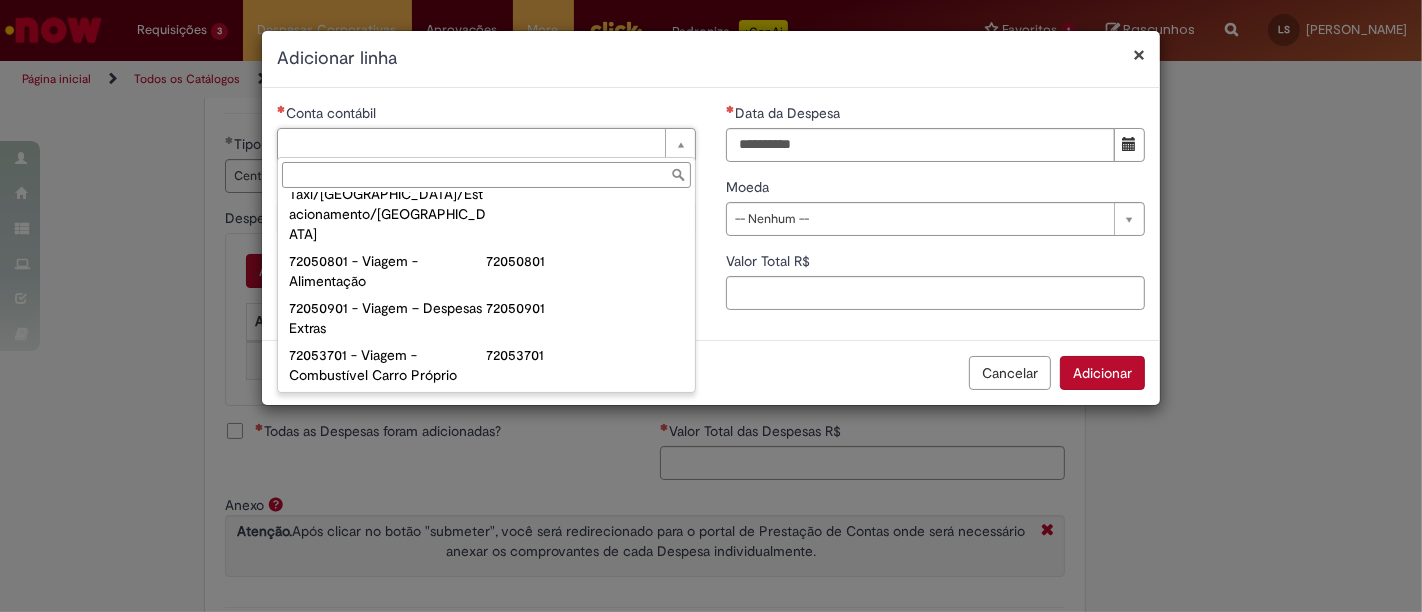 scroll, scrollTop: 1244, scrollLeft: 0, axis: vertical 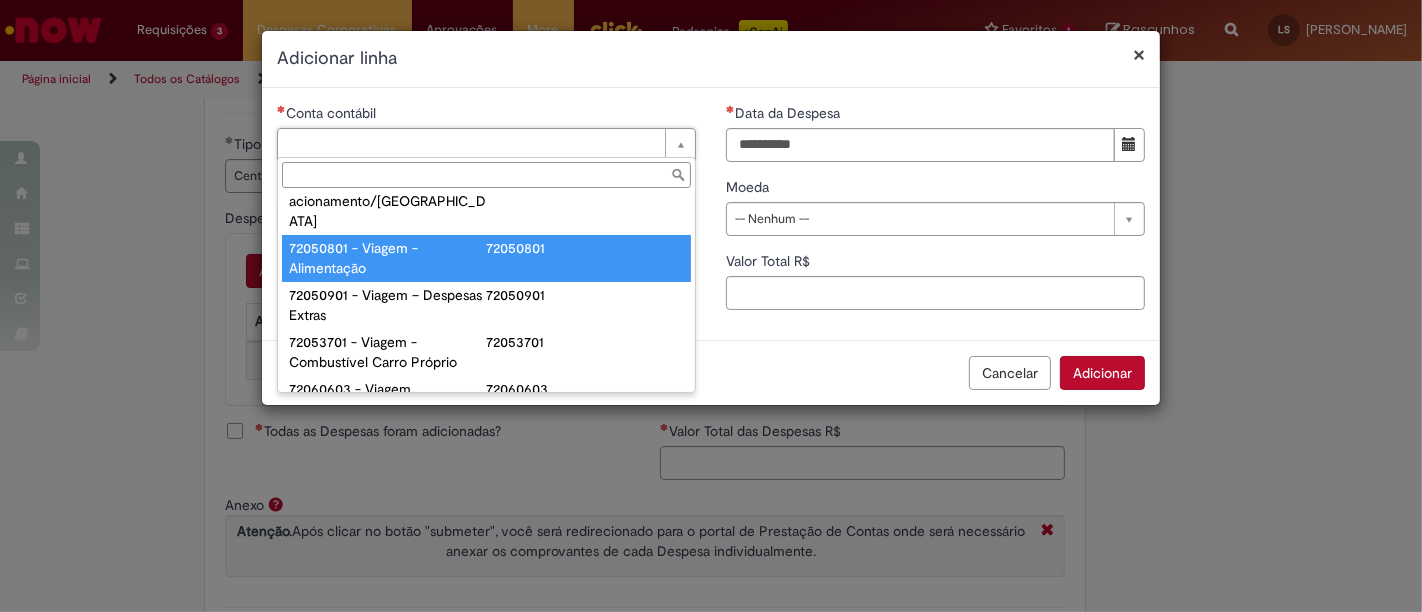 type on "**********" 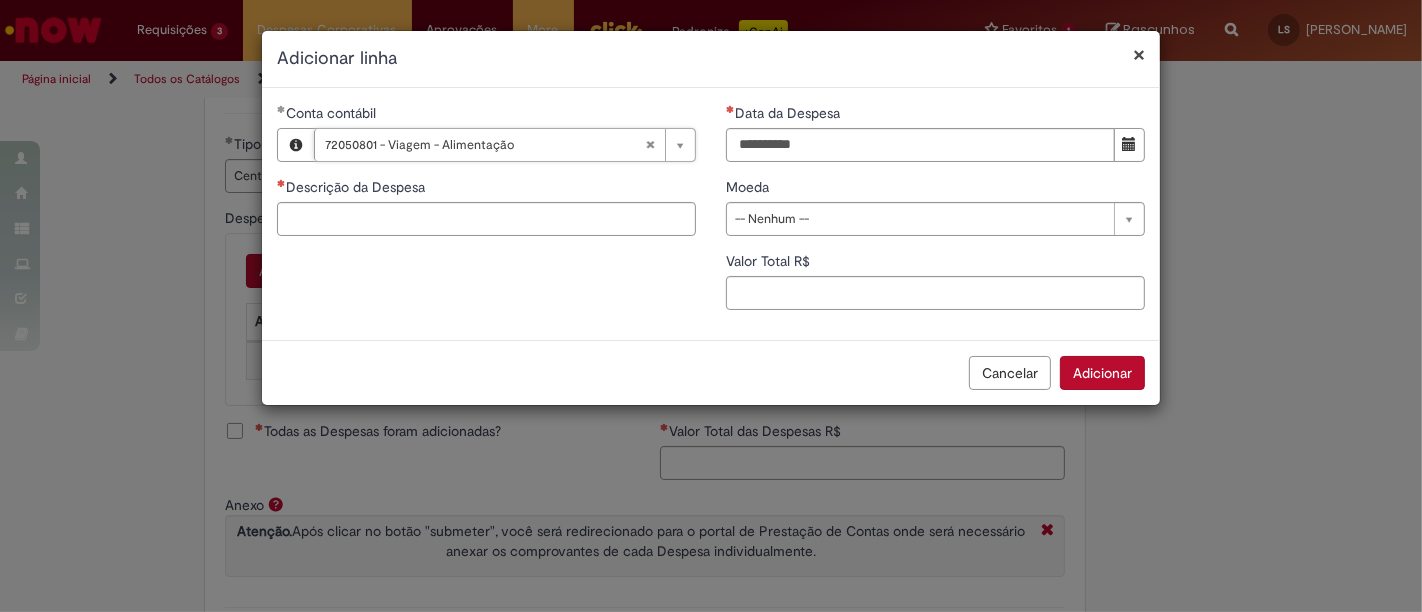 click on "Cancelar   Adicionar" at bounding box center (711, 372) 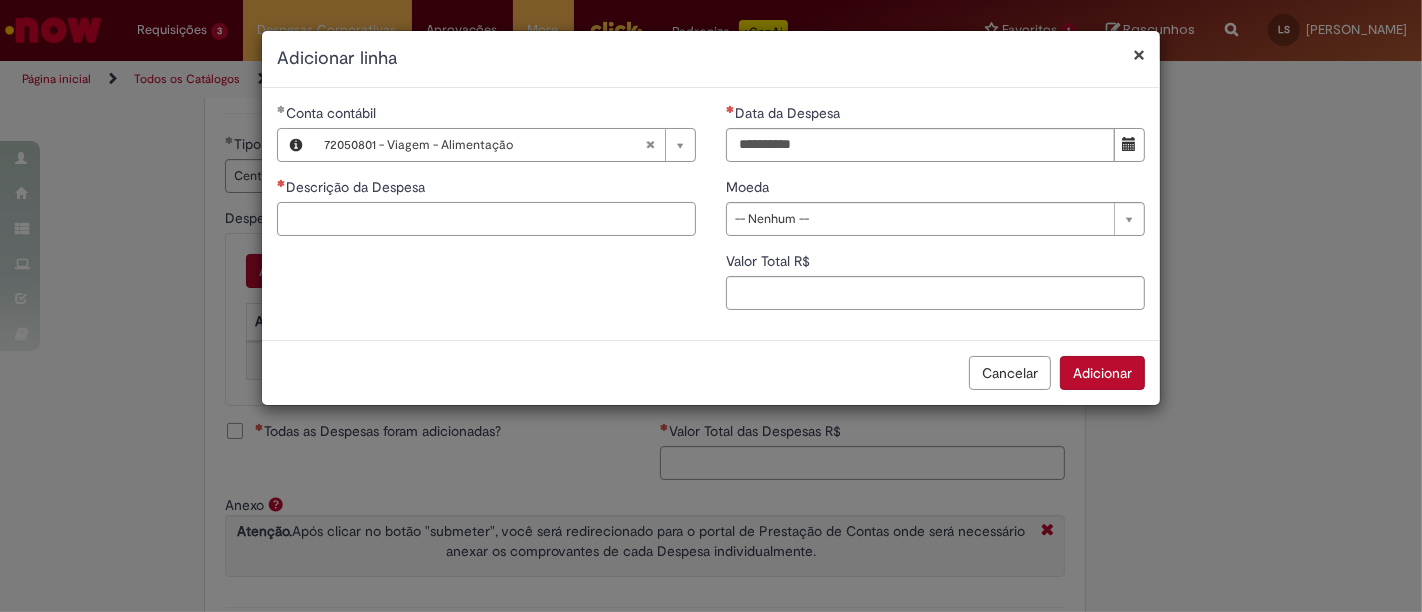 click on "Descrição da Despesa" at bounding box center (486, 219) 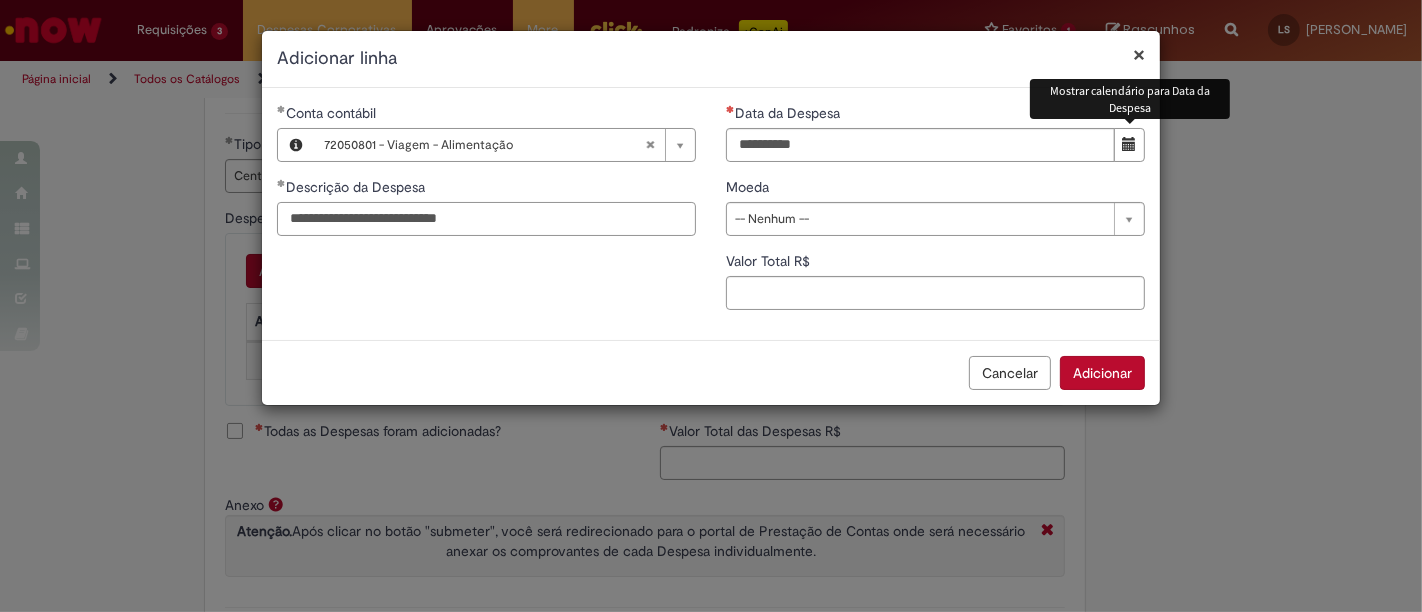 type on "**********" 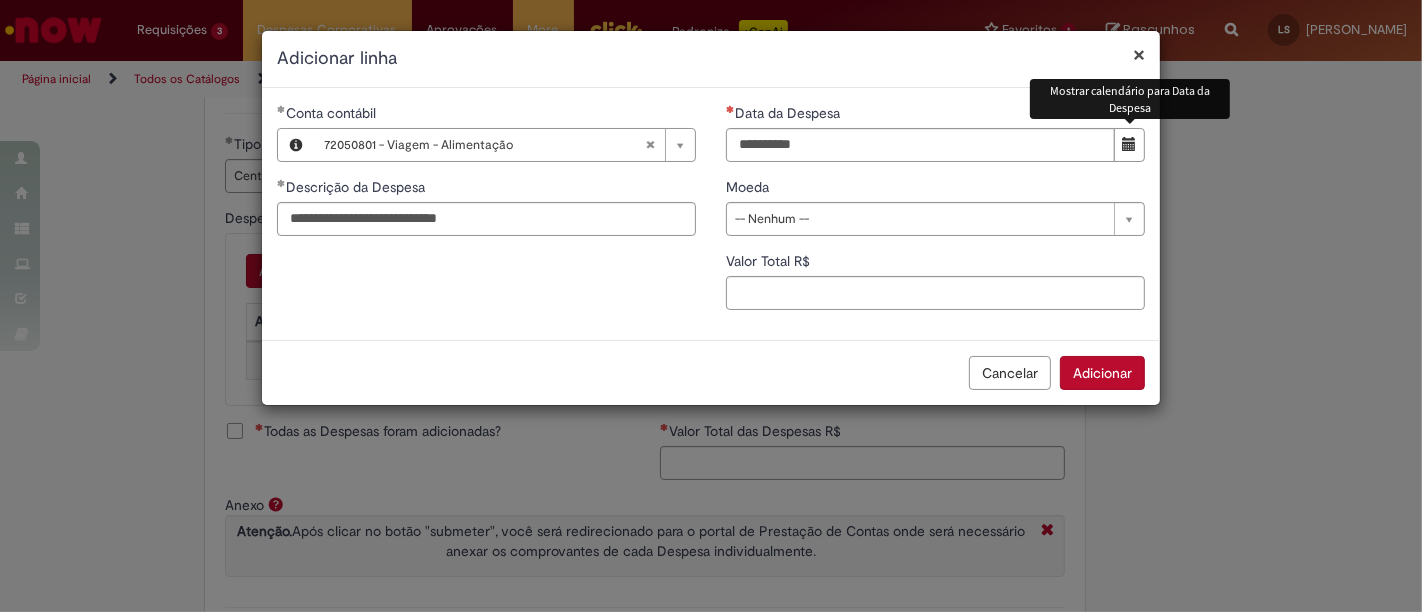 click at bounding box center [1130, 144] 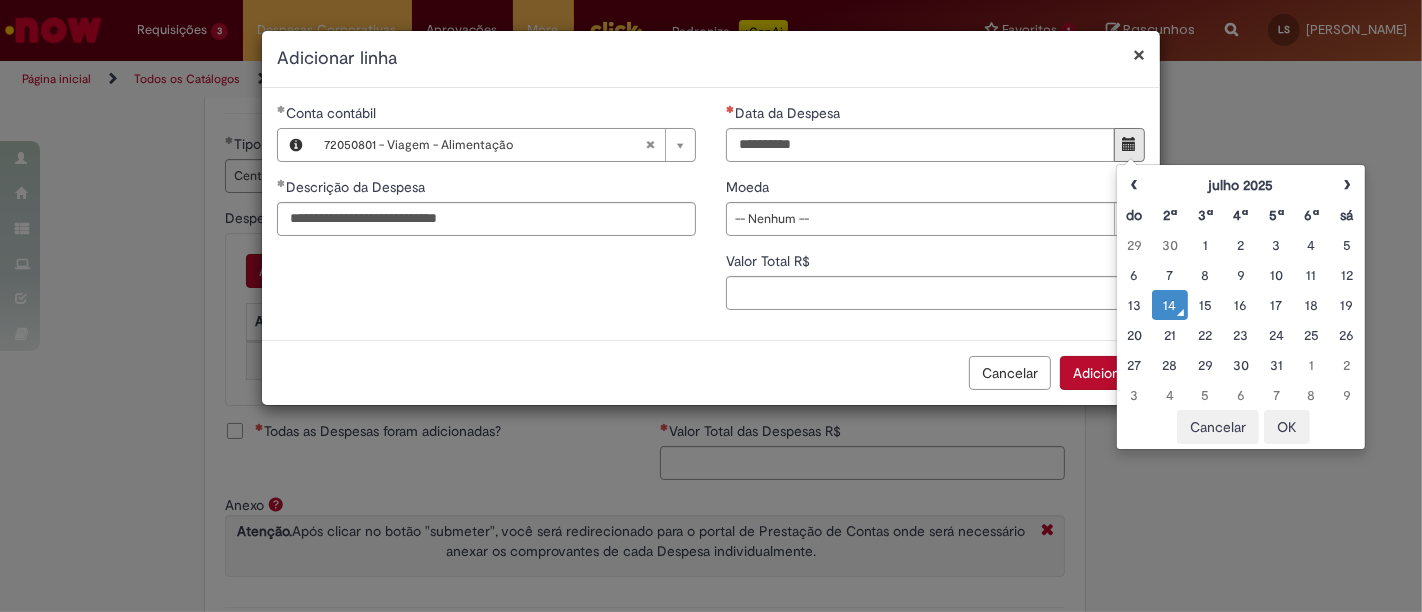 click on "14" at bounding box center [1169, 305] 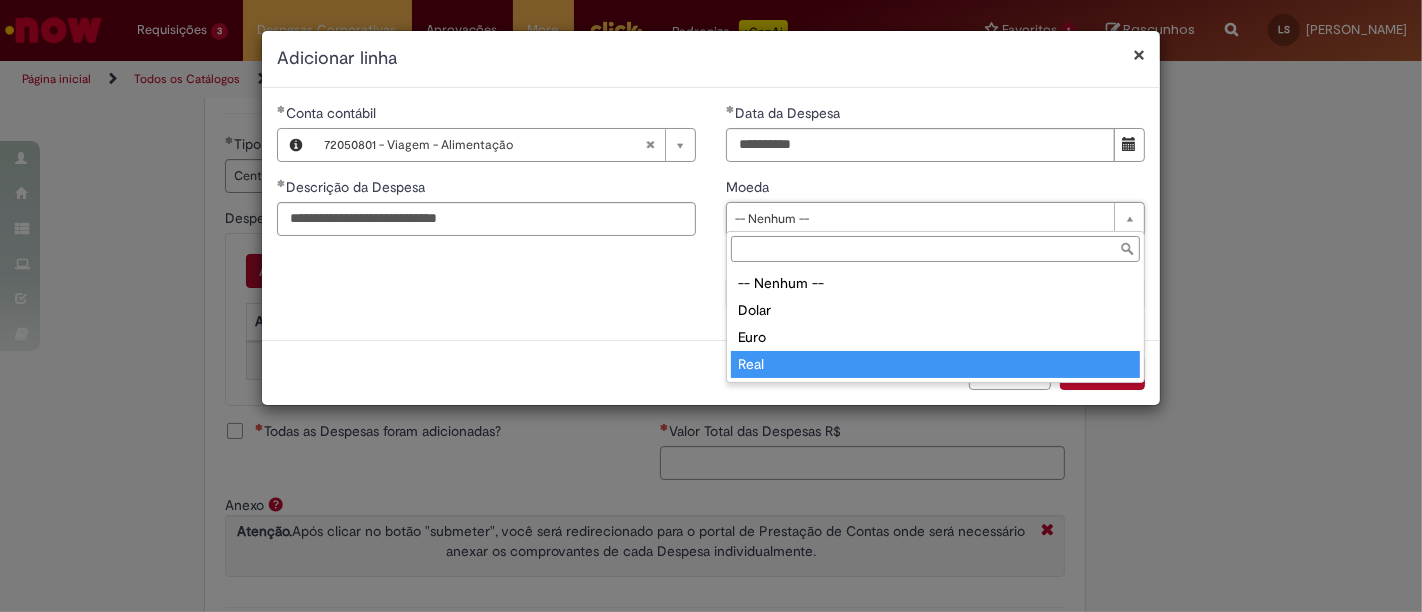 type on "****" 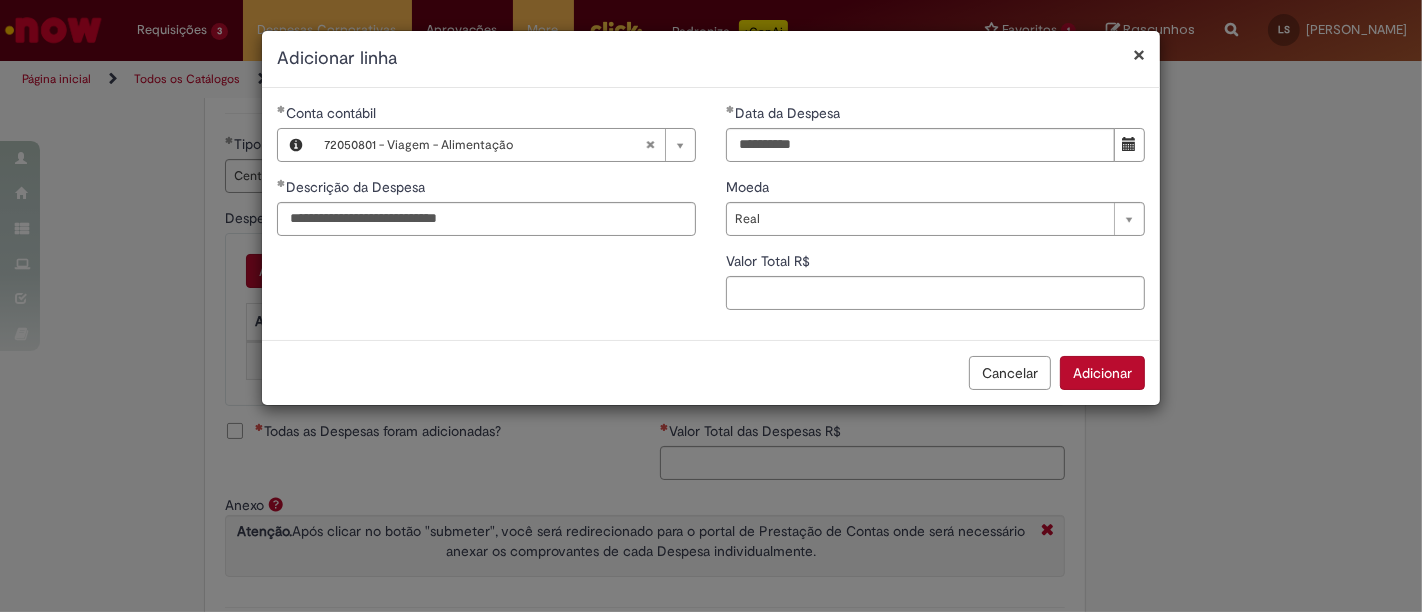 click on "**********" at bounding box center (711, 306) 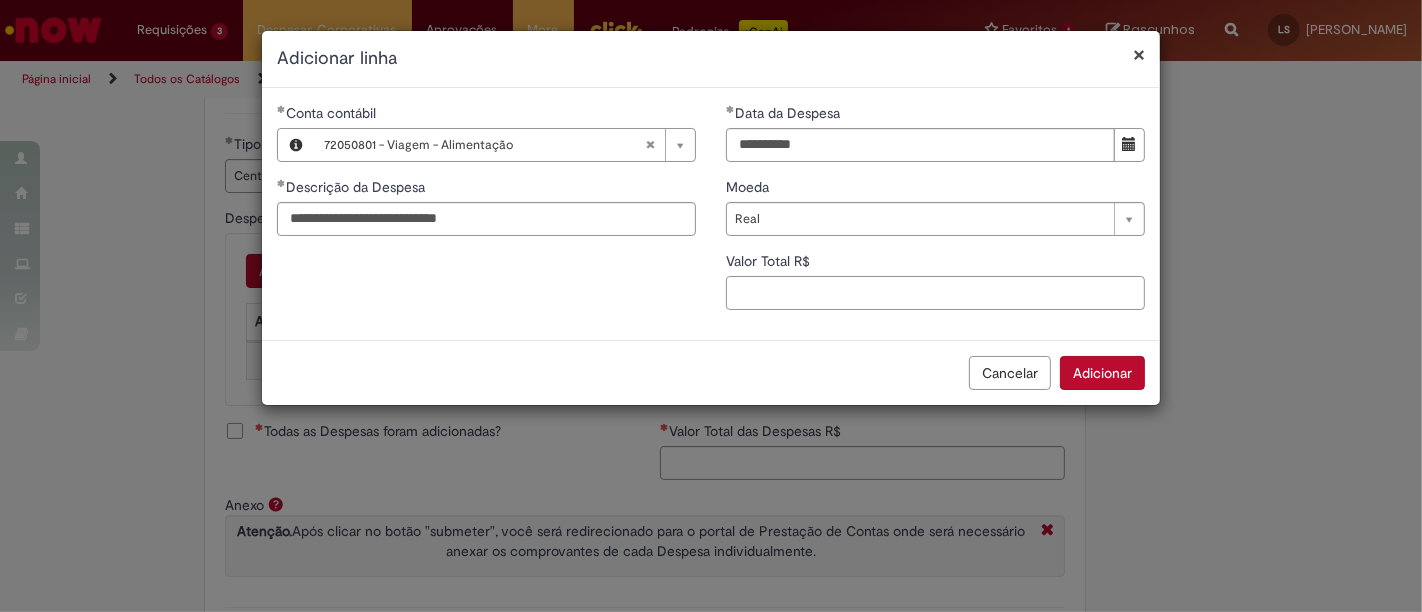 click on "Valor Total R$" at bounding box center [935, 293] 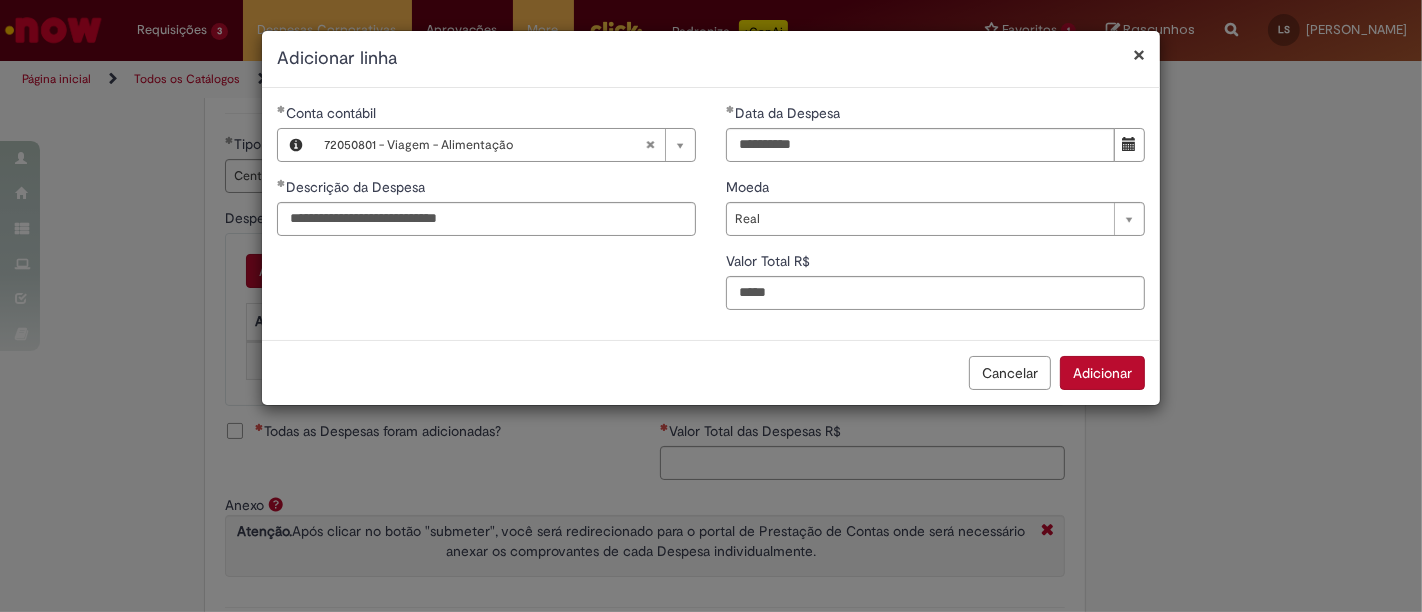 type on "****" 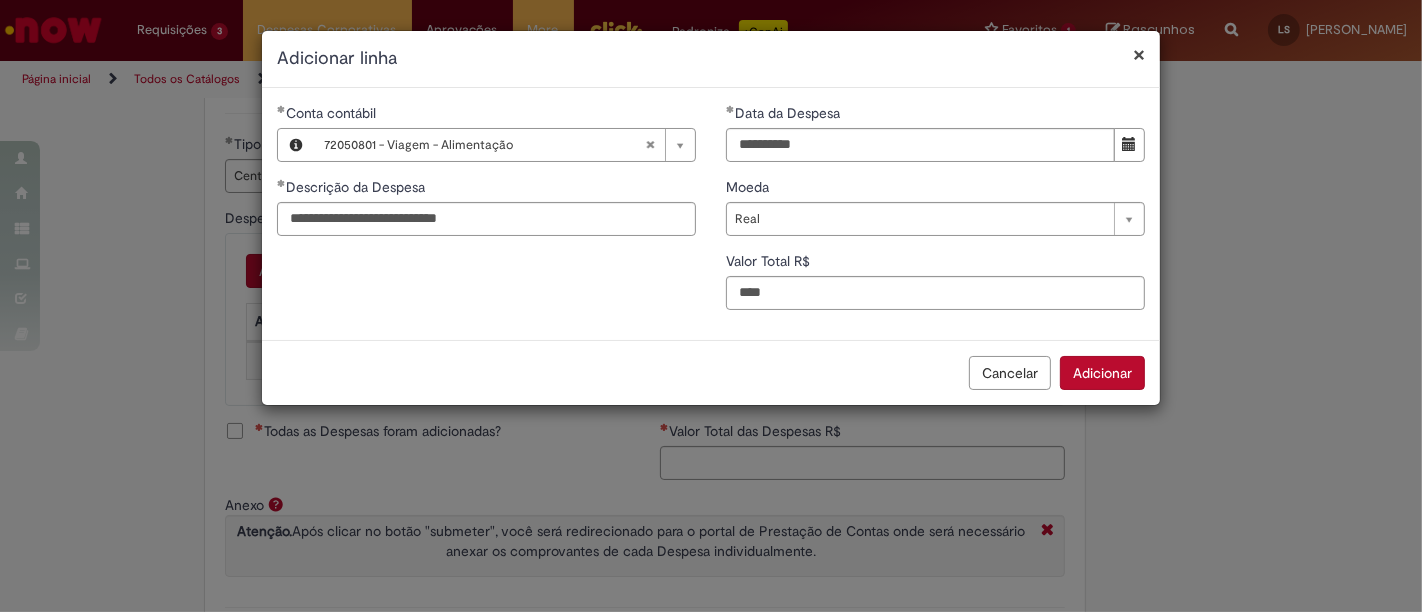 click on "Adicionar" at bounding box center [1102, 373] 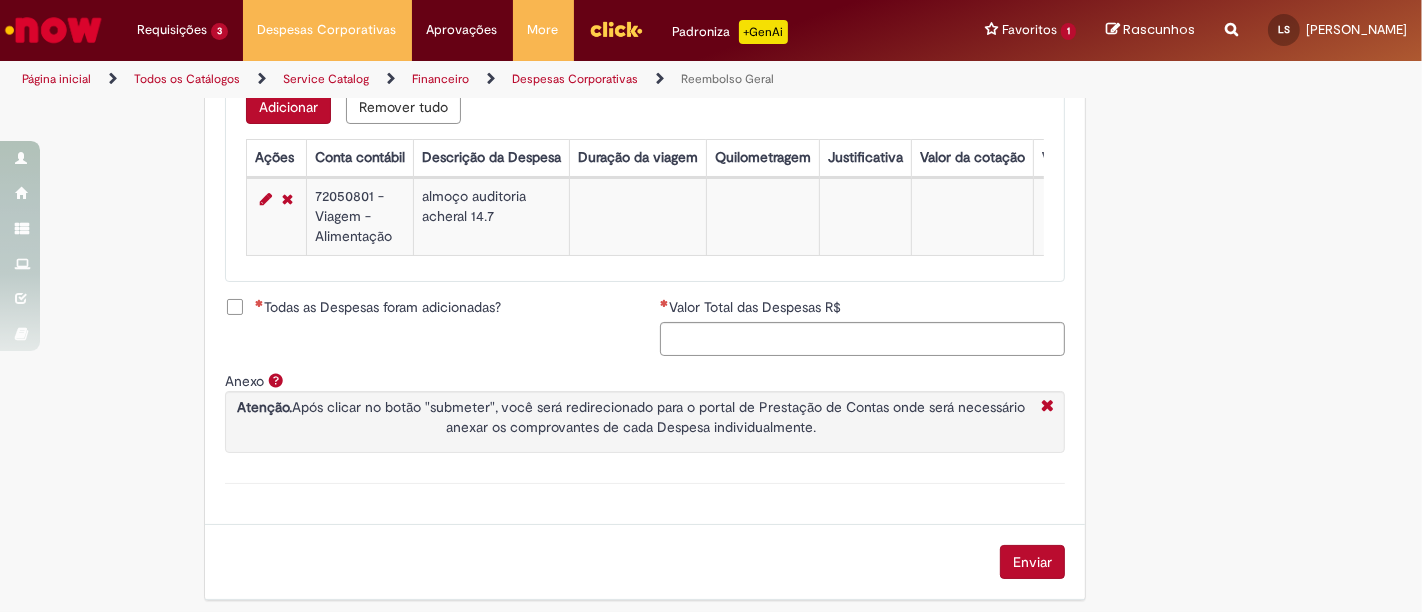 scroll, scrollTop: 918, scrollLeft: 0, axis: vertical 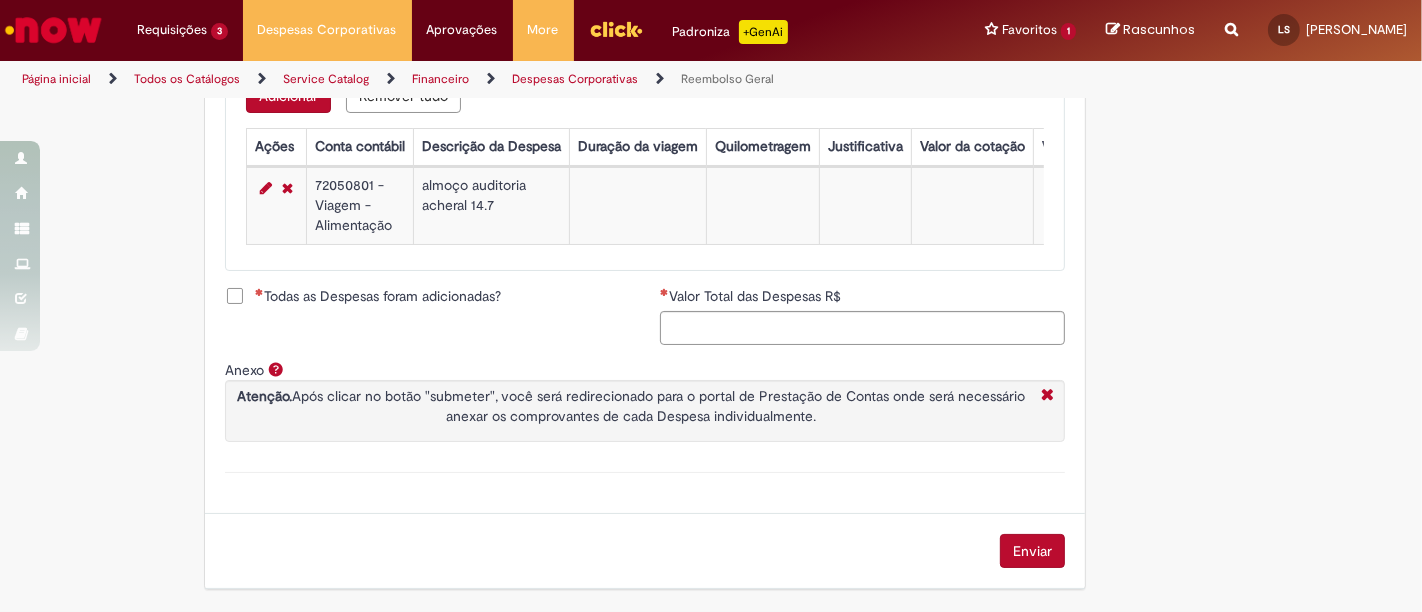 click on "Todas as Despesas foram adicionadas?" at bounding box center [378, 296] 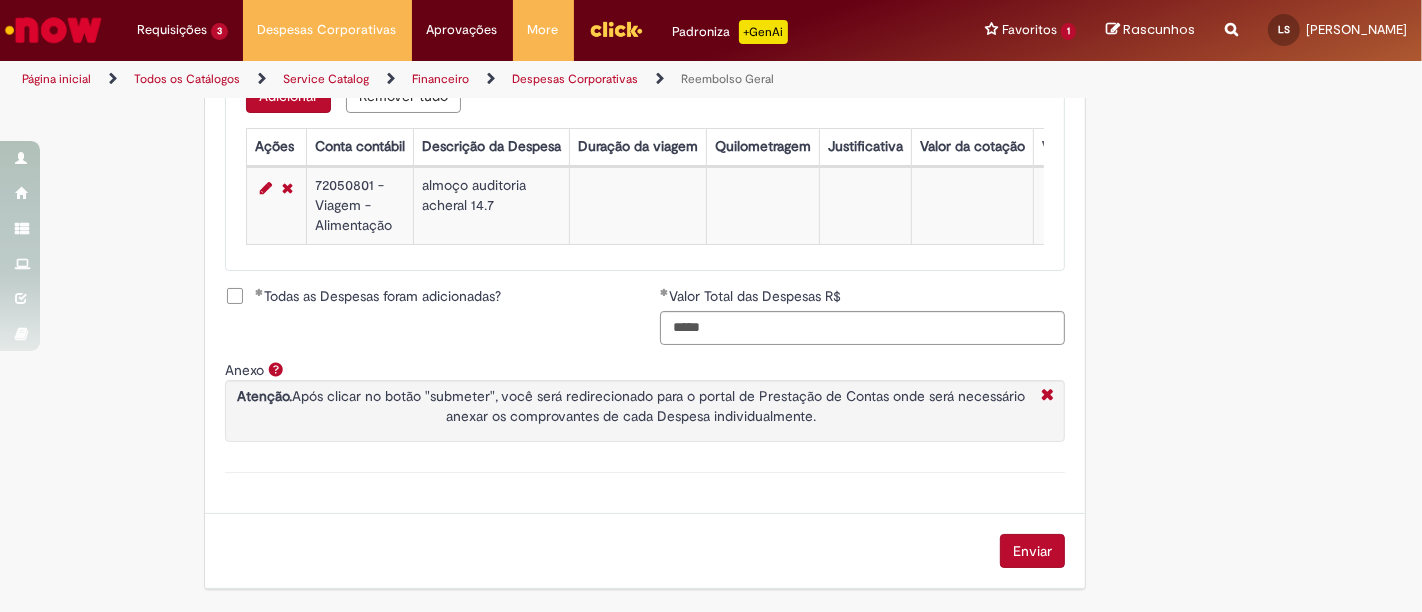 click on "Enviar" at bounding box center [1032, 551] 